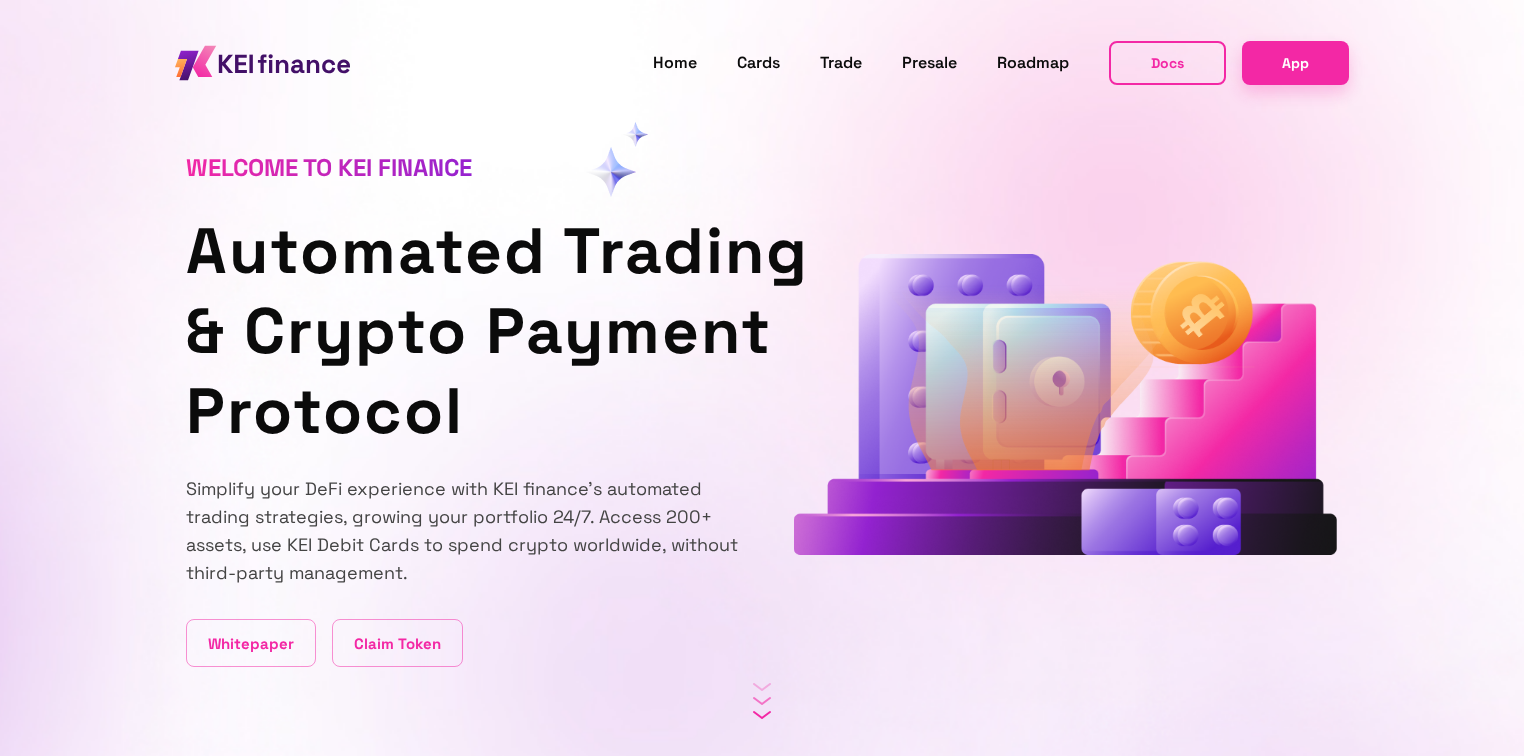 scroll, scrollTop: 0, scrollLeft: 0, axis: both 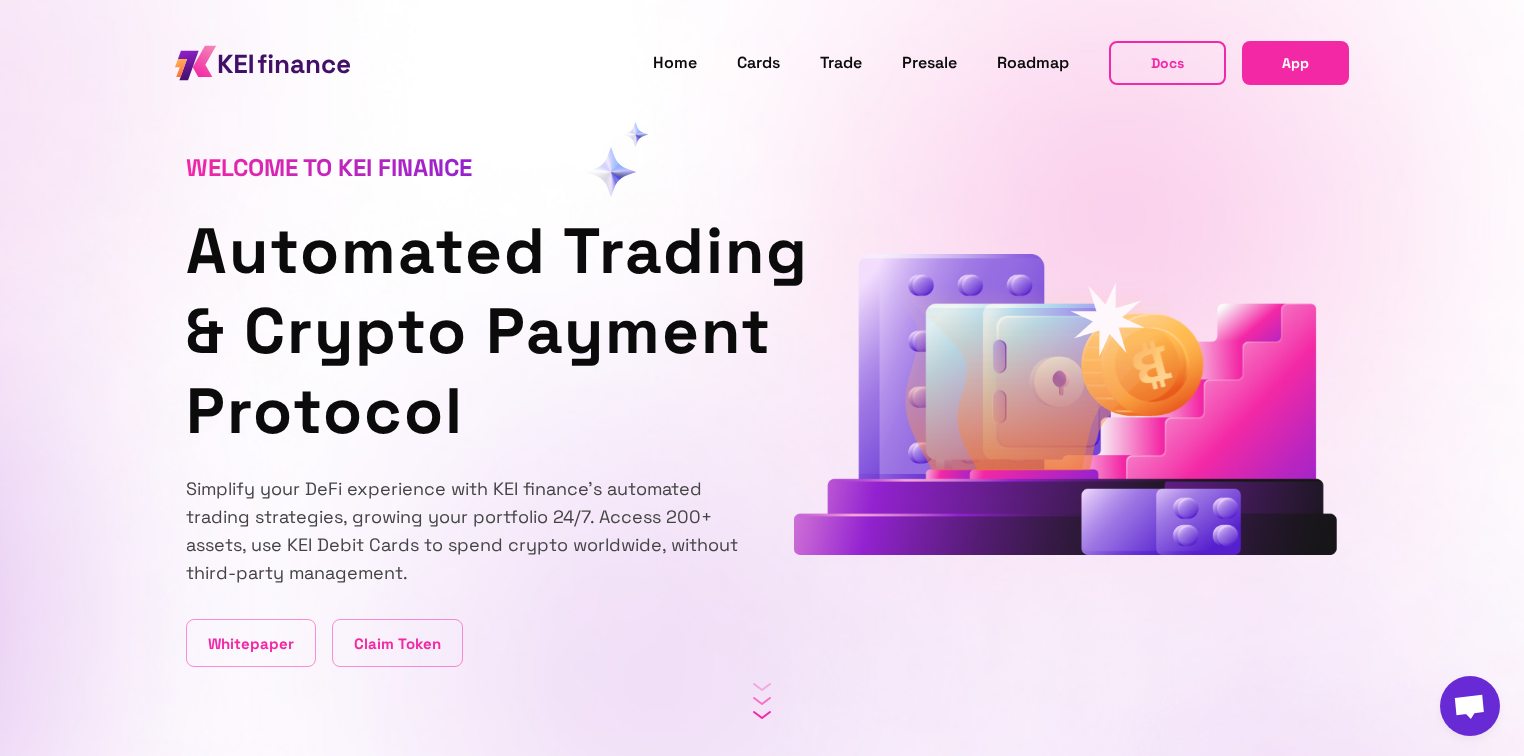 click on "App" at bounding box center [1295, 62] 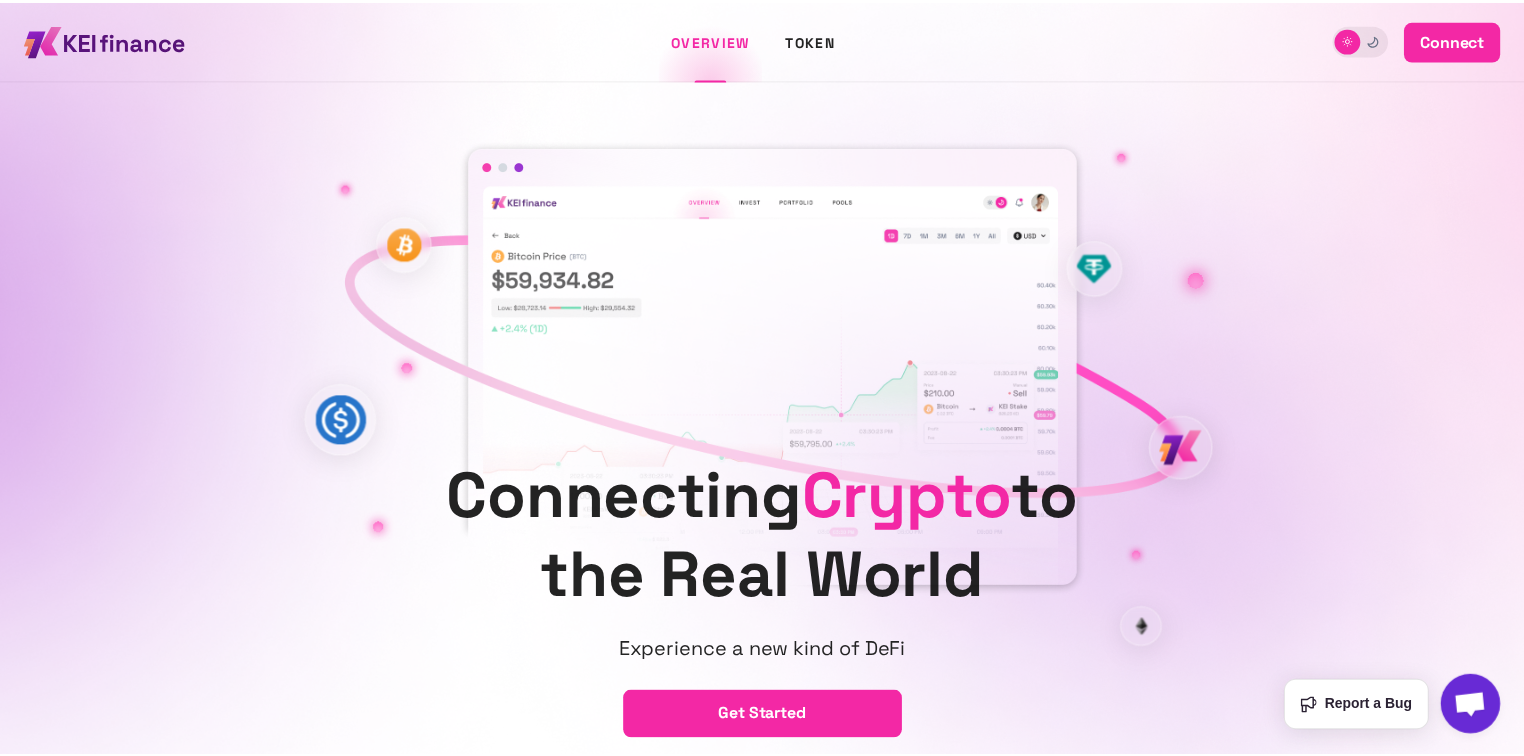 scroll, scrollTop: 0, scrollLeft: 0, axis: both 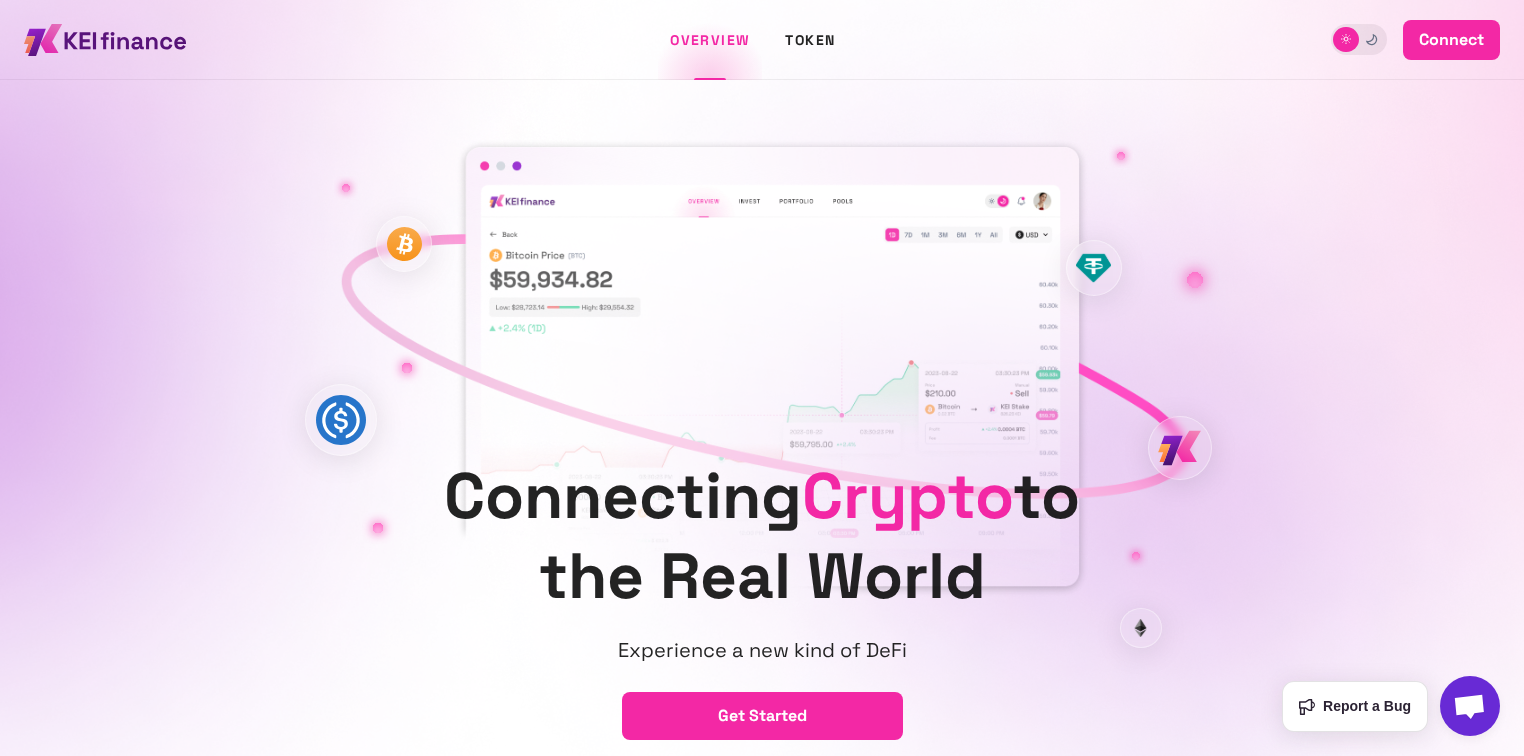 click on "connect" at bounding box center (1451, 40) 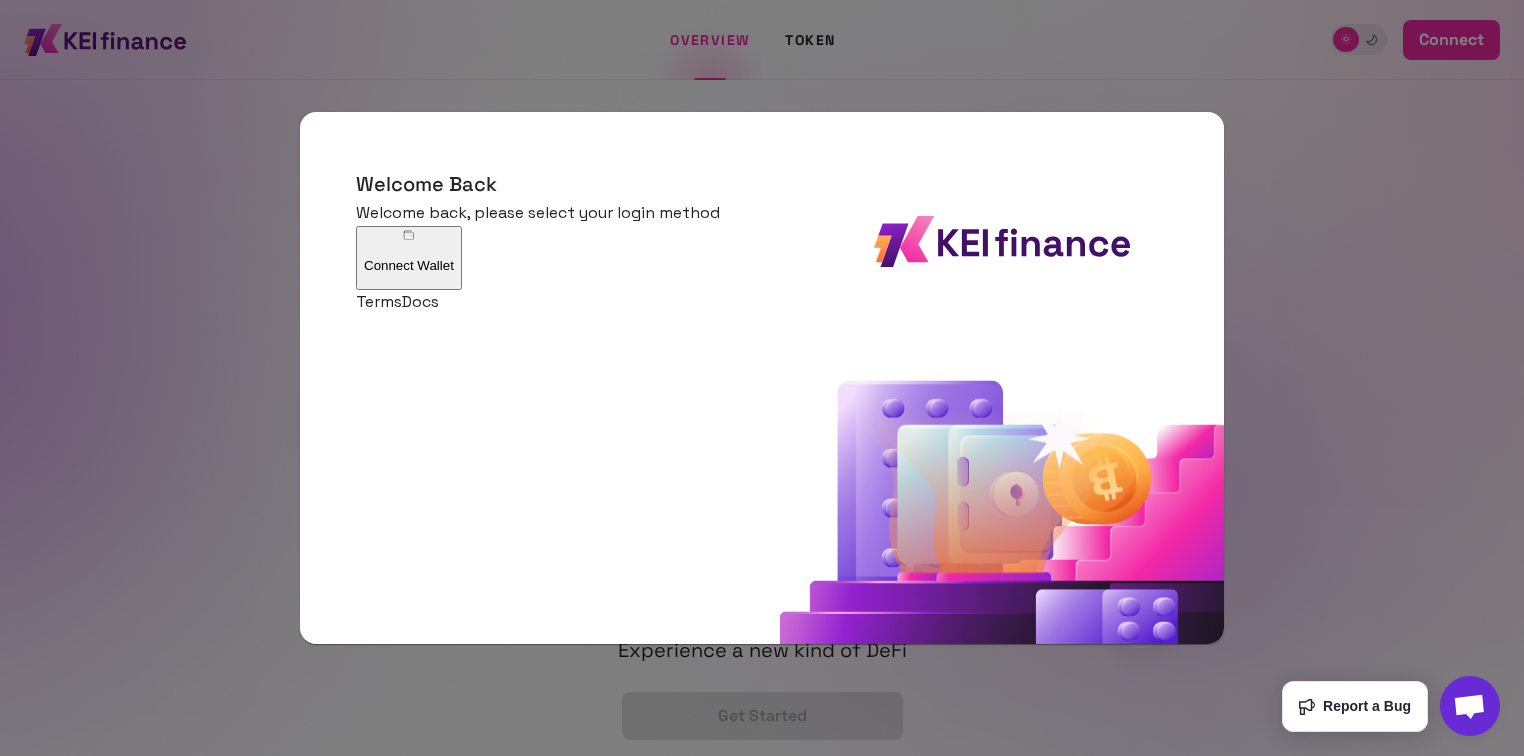 click 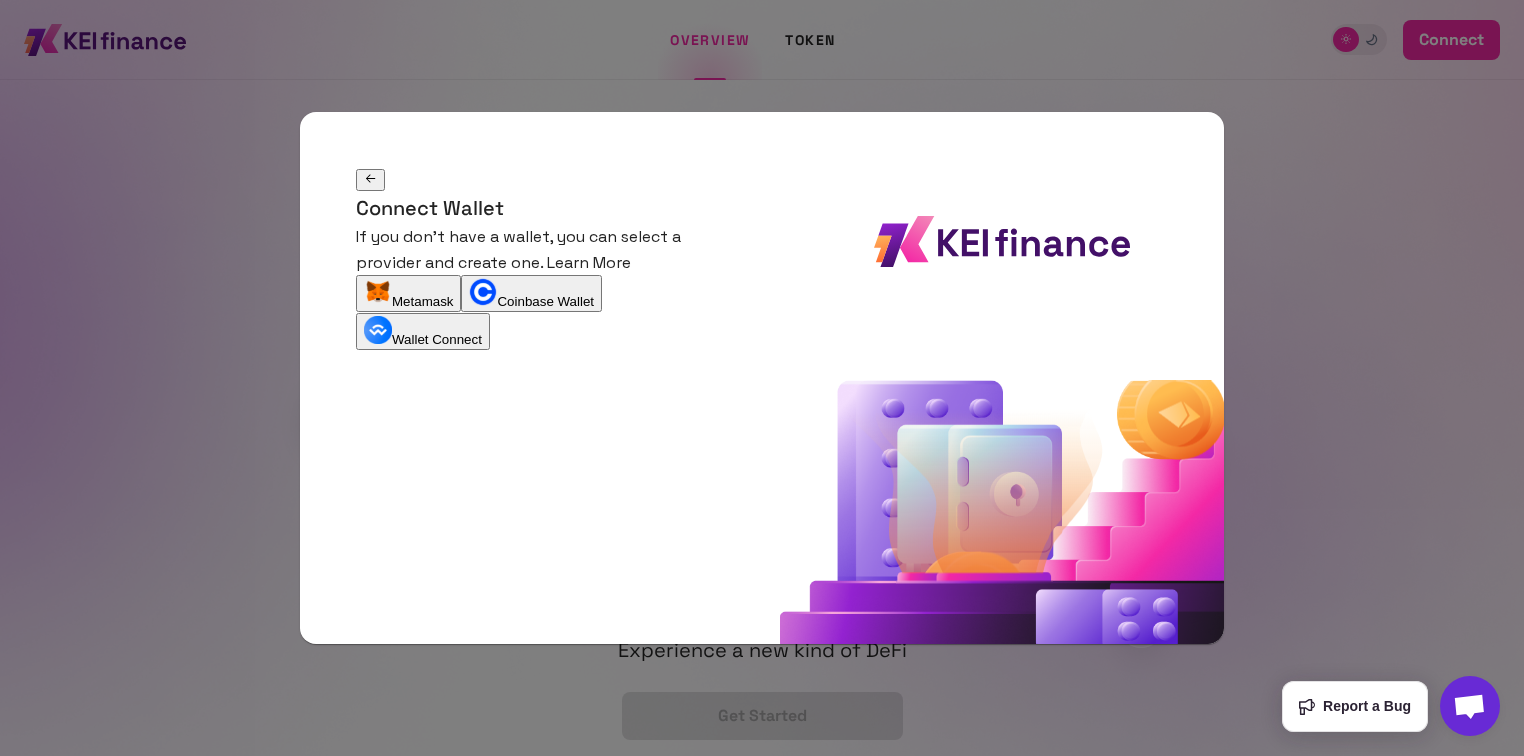 click on "Metamask" at bounding box center (408, 293) 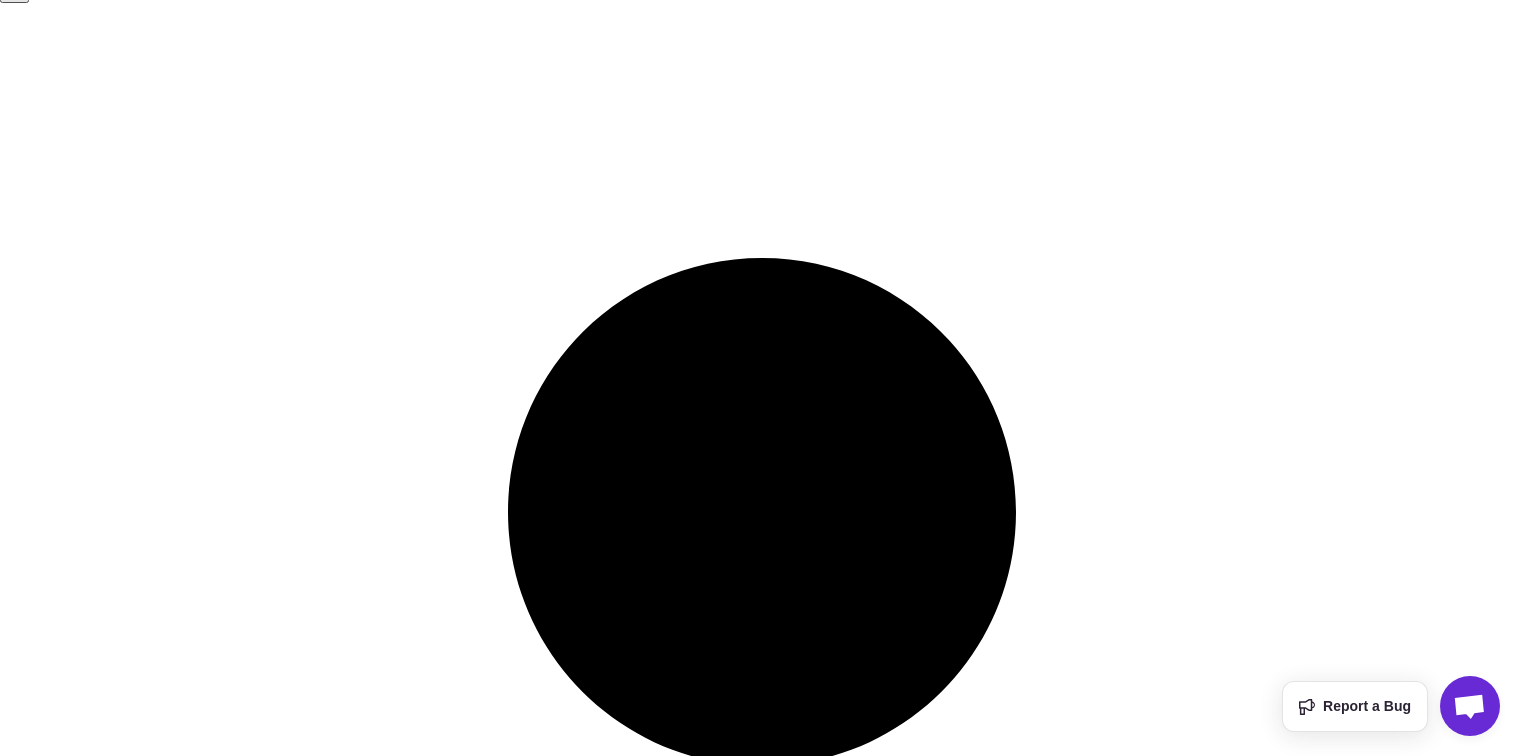 scroll, scrollTop: 160, scrollLeft: 0, axis: vertical 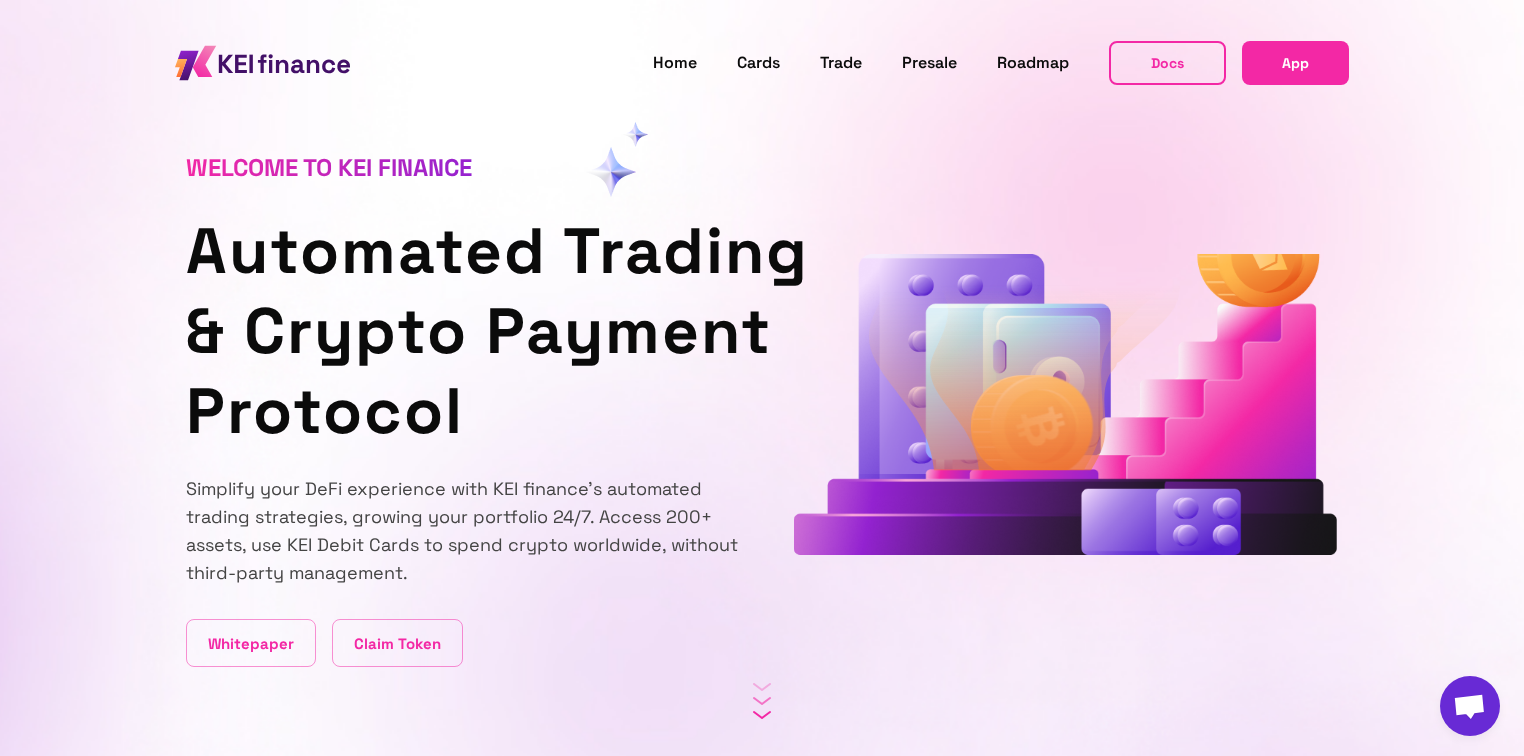 click on "App" at bounding box center [1295, 62] 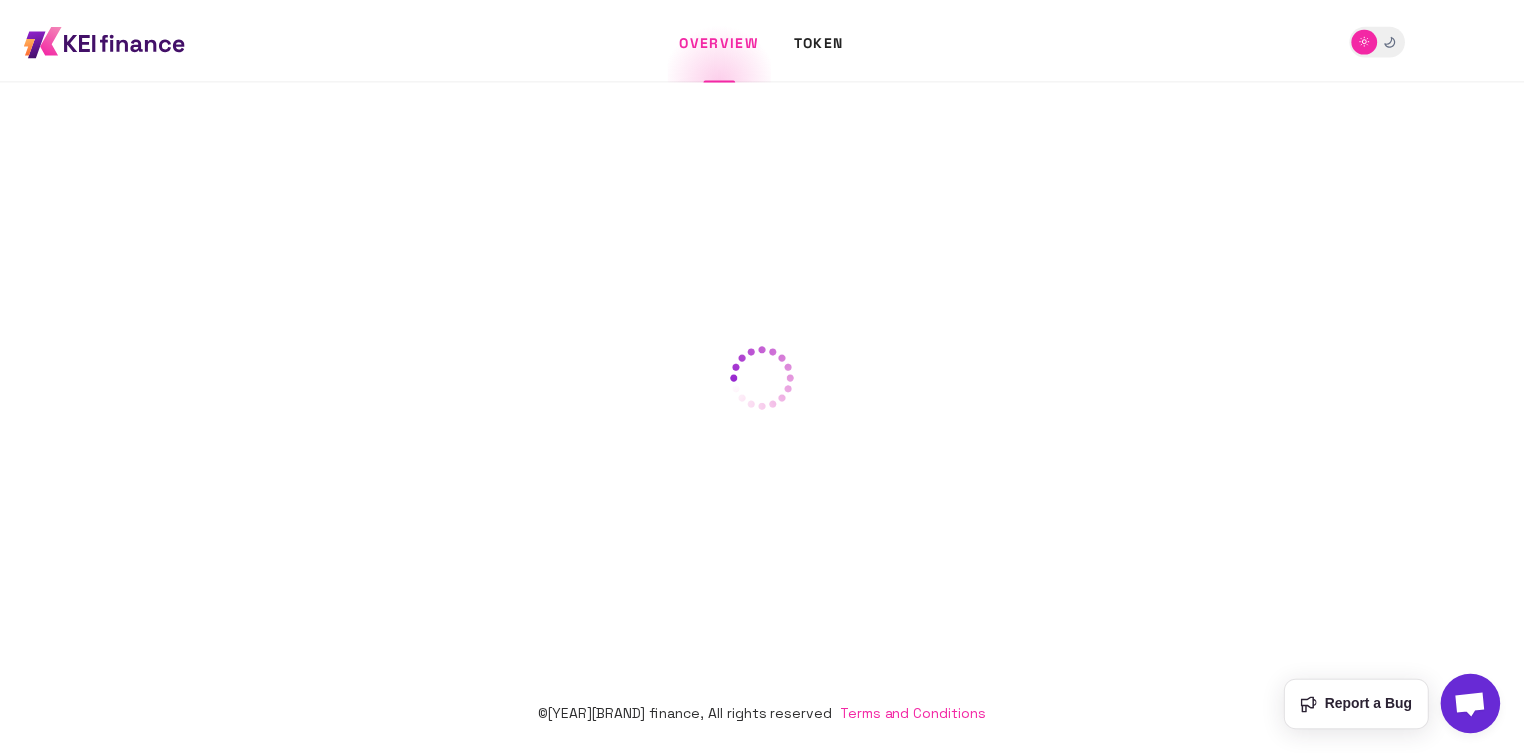 scroll, scrollTop: 0, scrollLeft: 0, axis: both 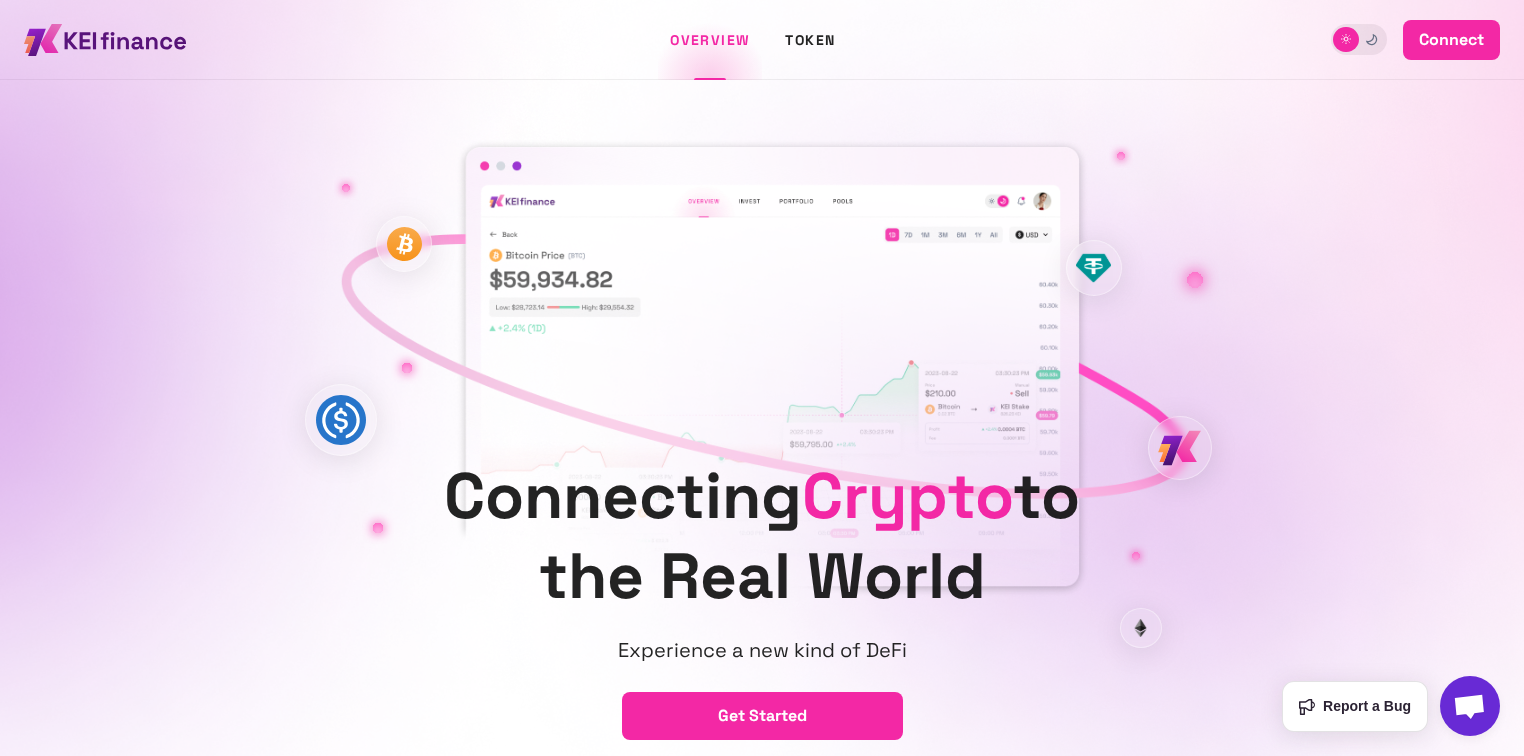click on "token" at bounding box center [810, 40] 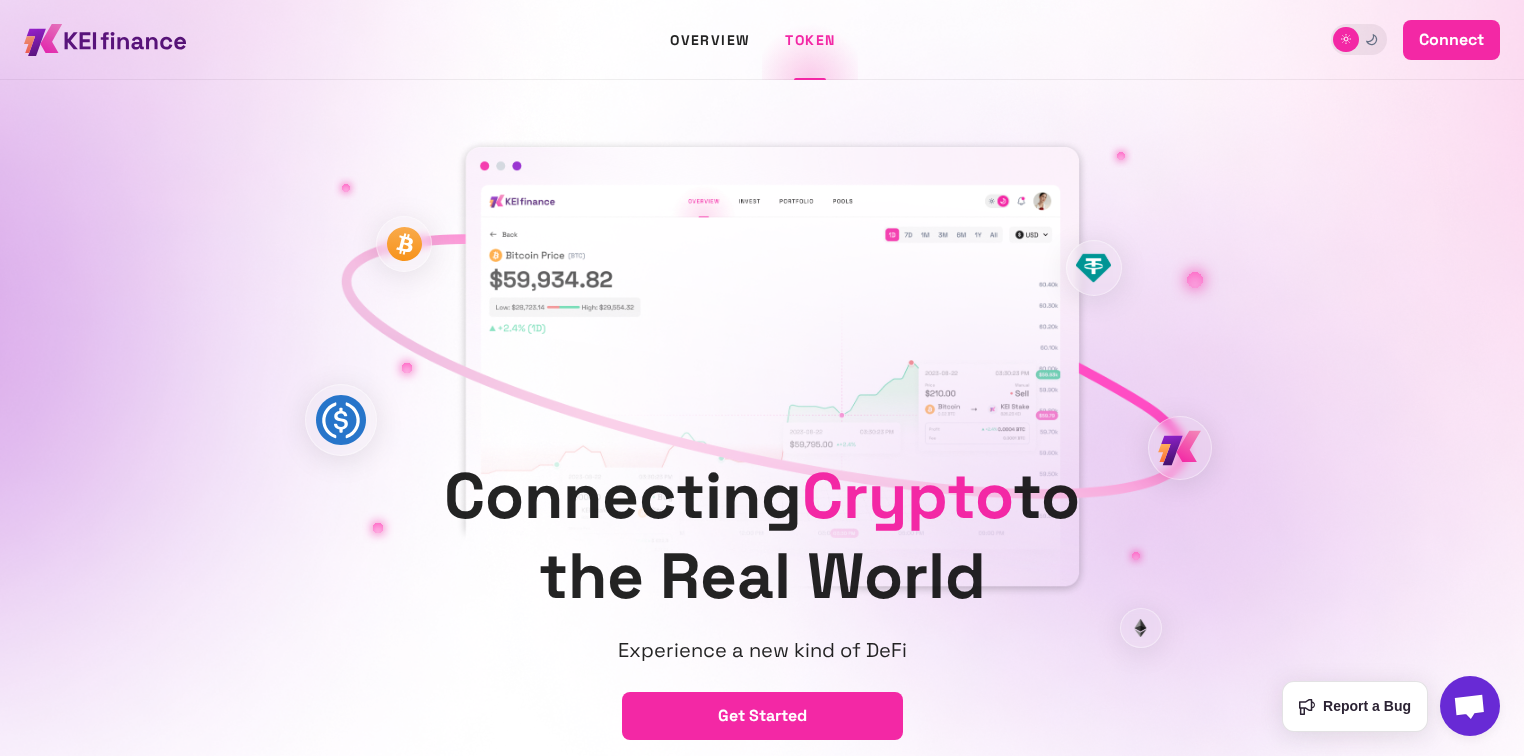 click on "connect" at bounding box center [1451, 40] 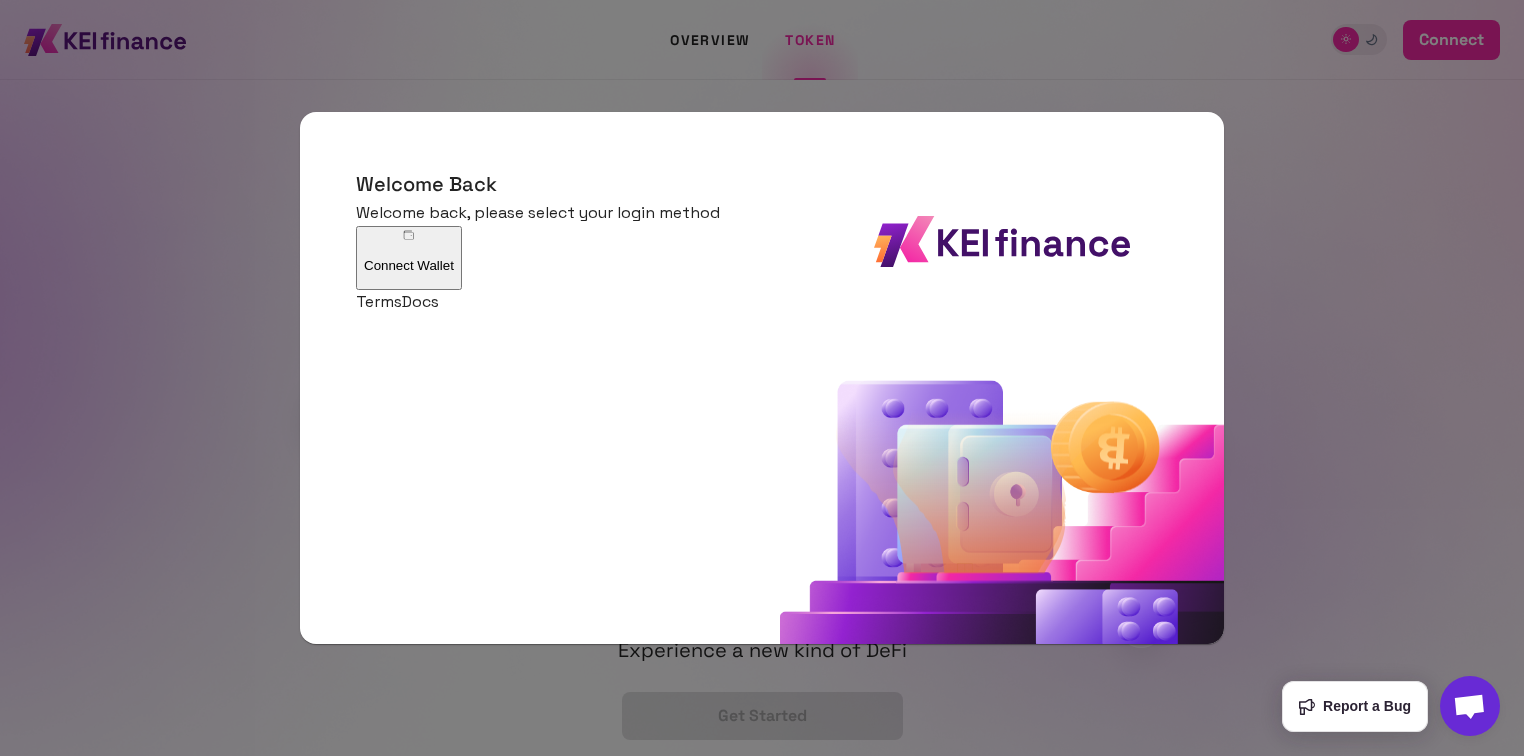 click on "Connect Wallet" at bounding box center [409, 258] 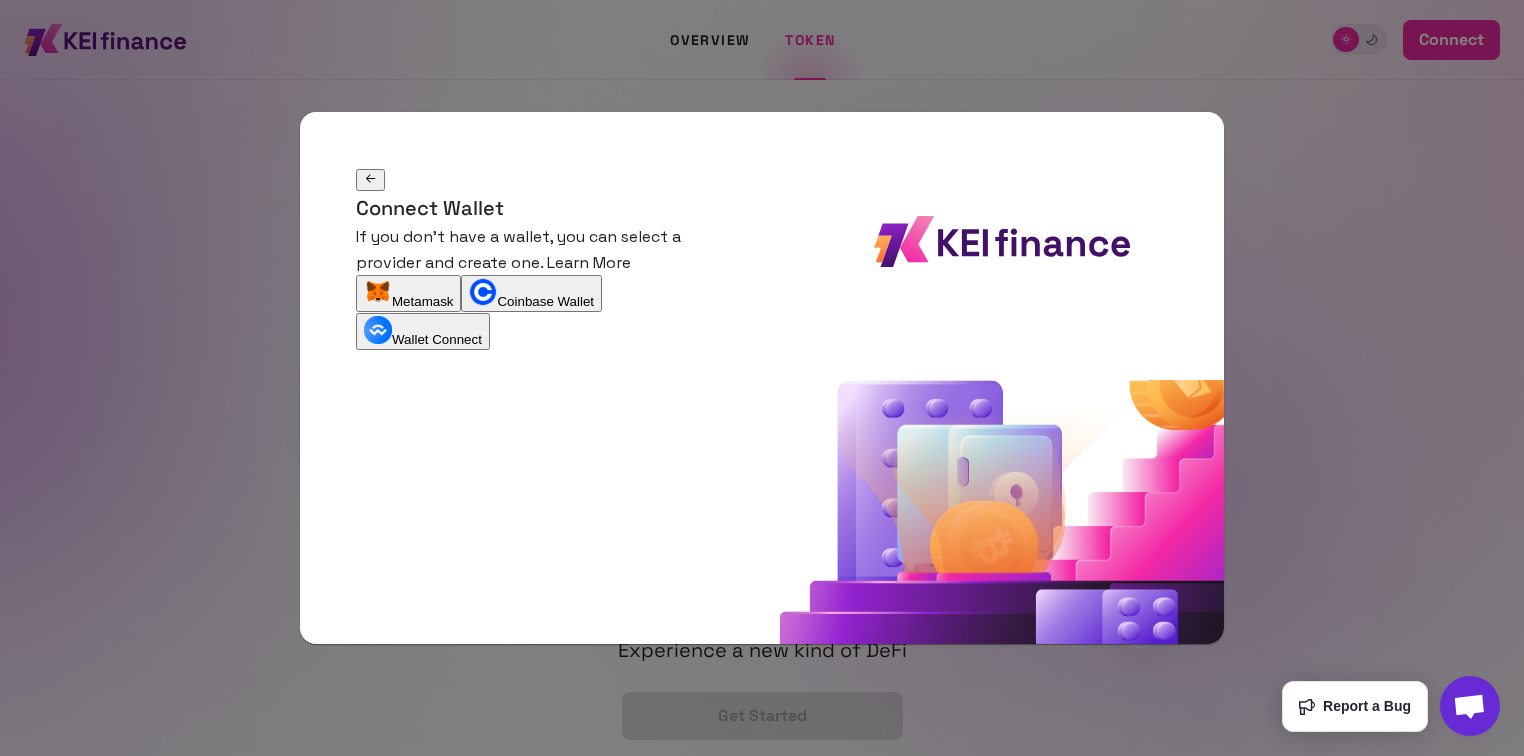 click on "Metamask" at bounding box center (408, 293) 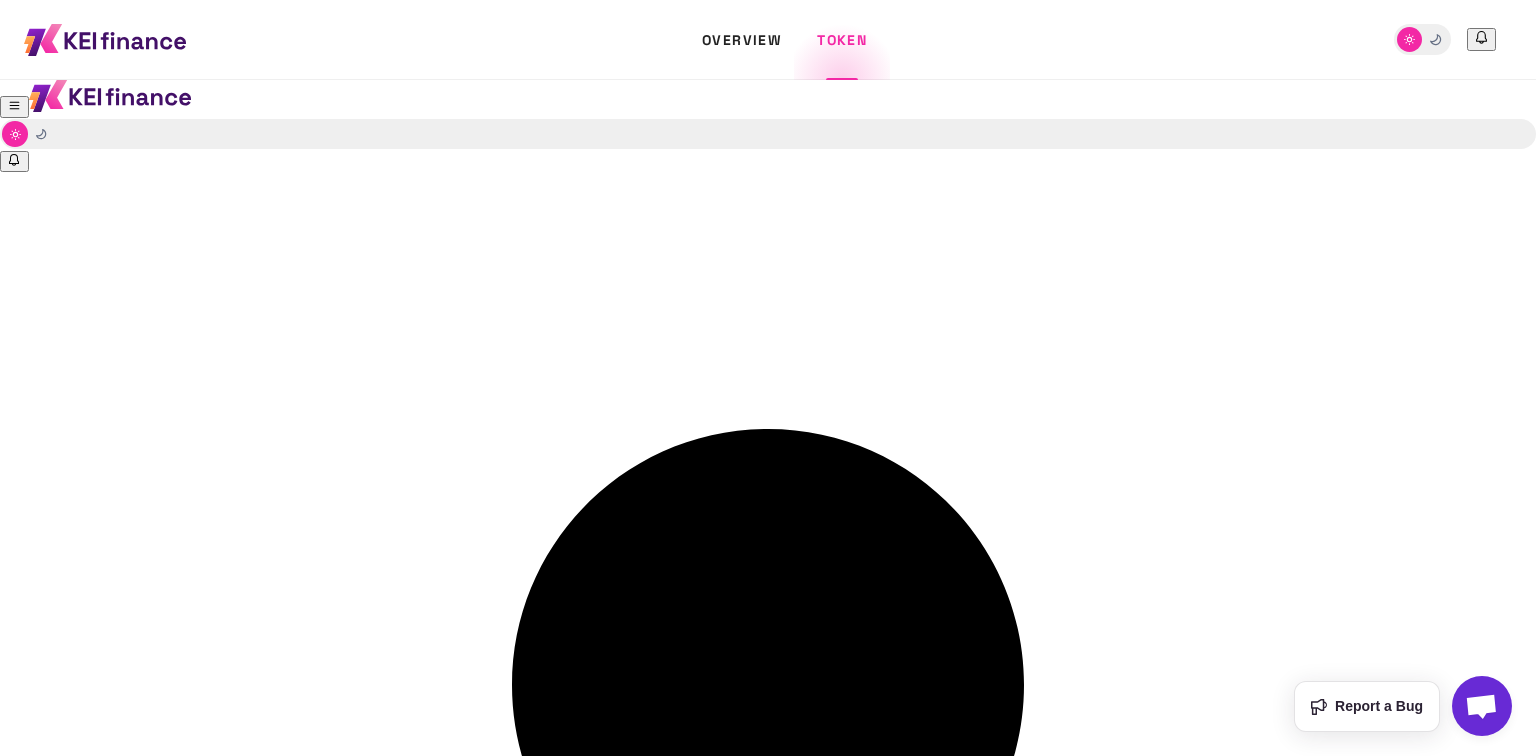 click on "Overview" at bounding box center (742, 40) 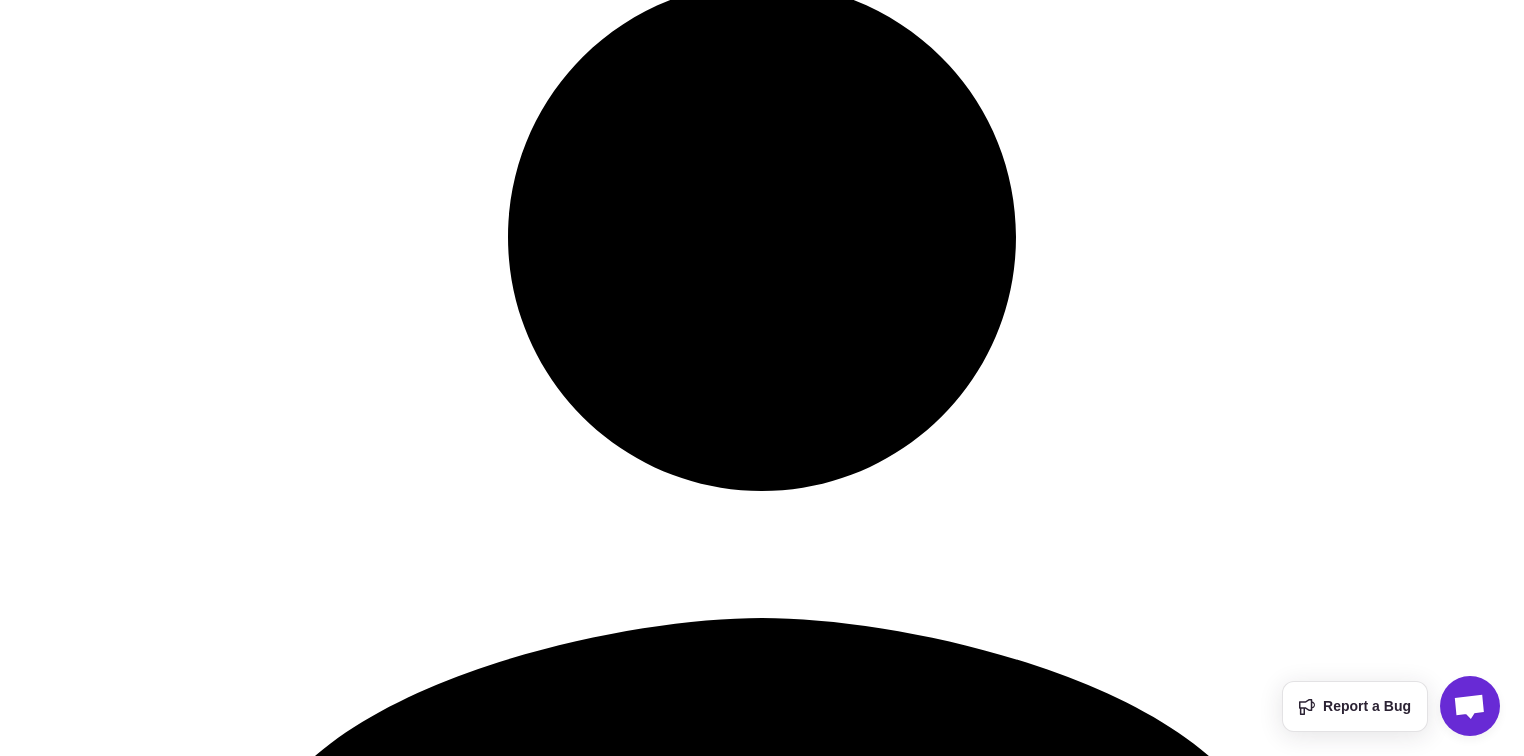 scroll, scrollTop: 720, scrollLeft: 0, axis: vertical 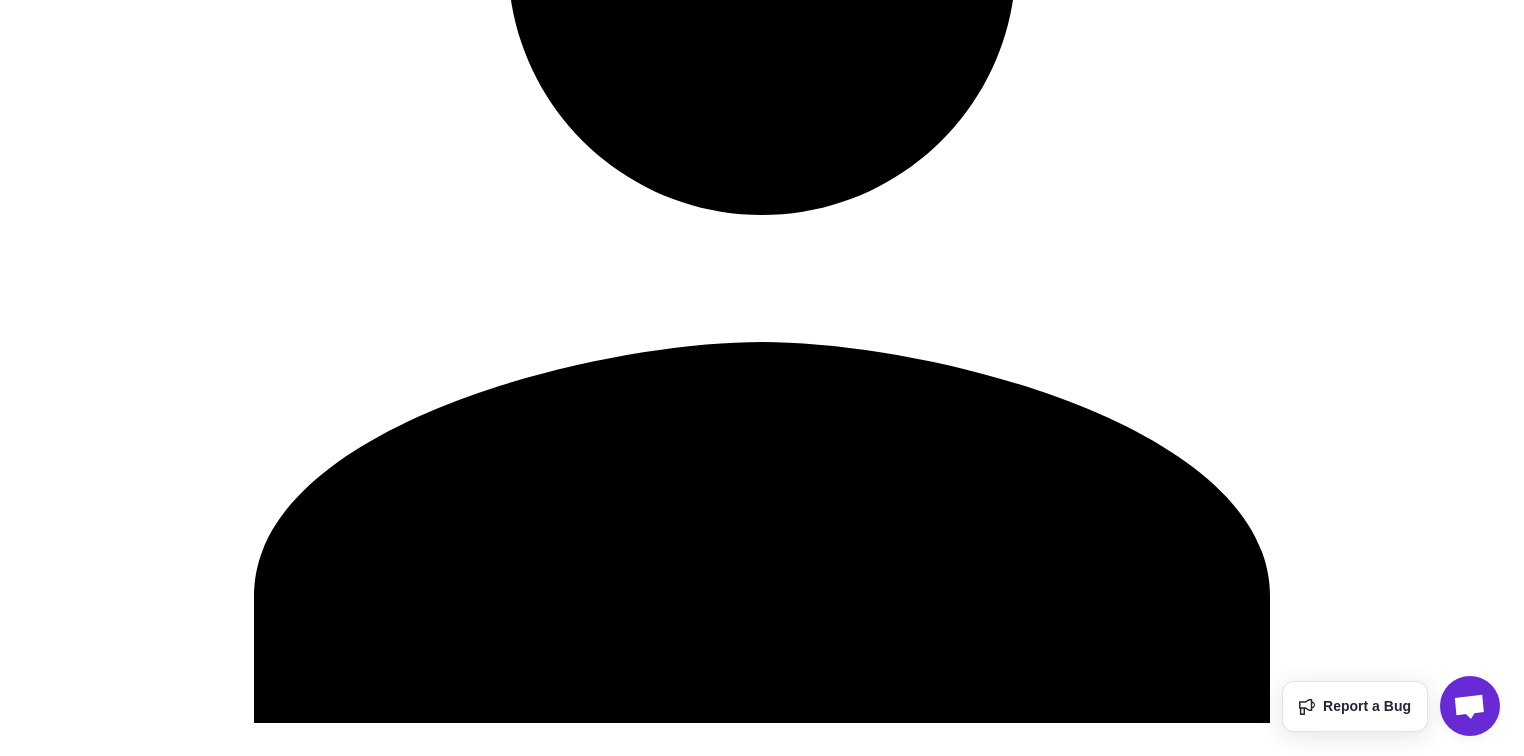 click on "KEI  Stake   #97 600   KEI" at bounding box center (129, 2327) 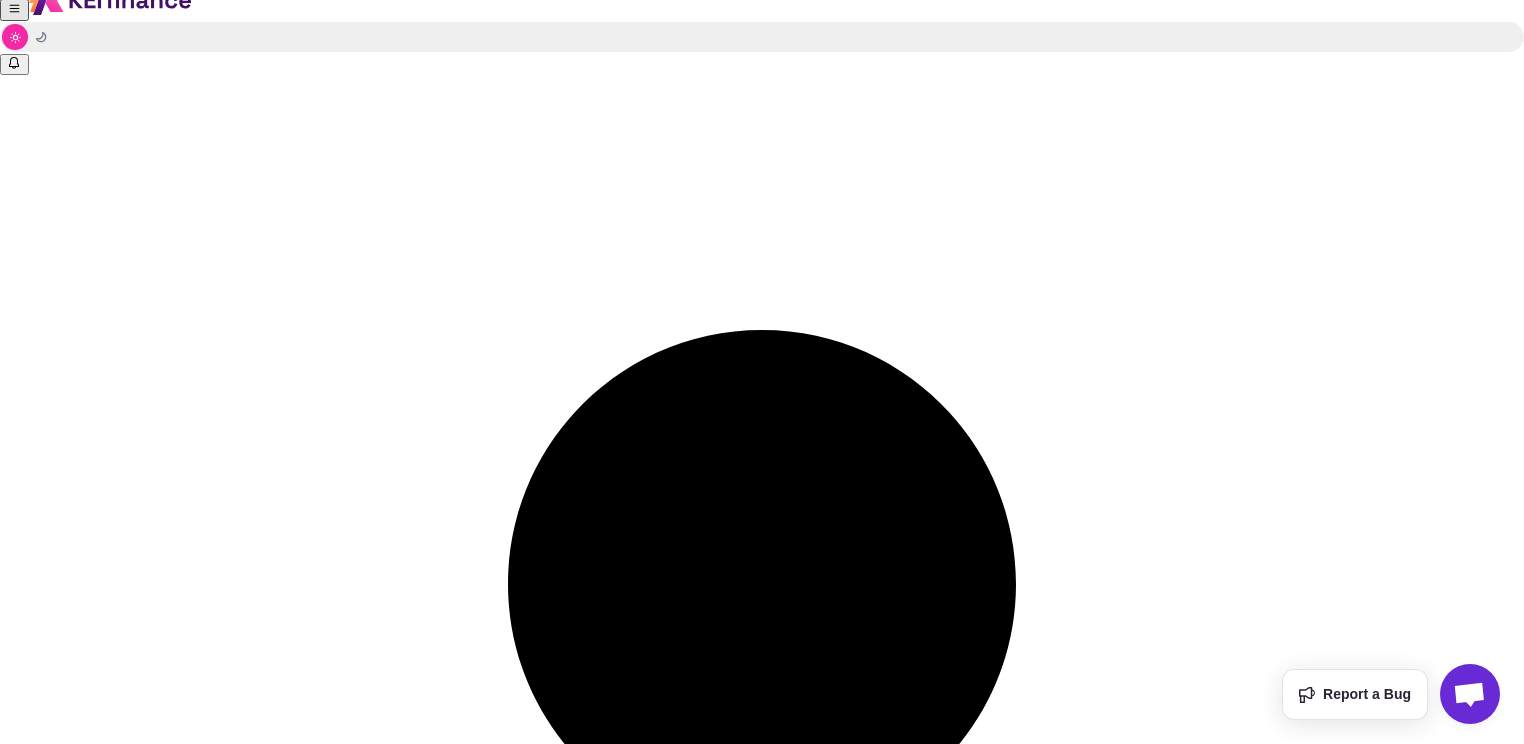 scroll, scrollTop: 0, scrollLeft: 0, axis: both 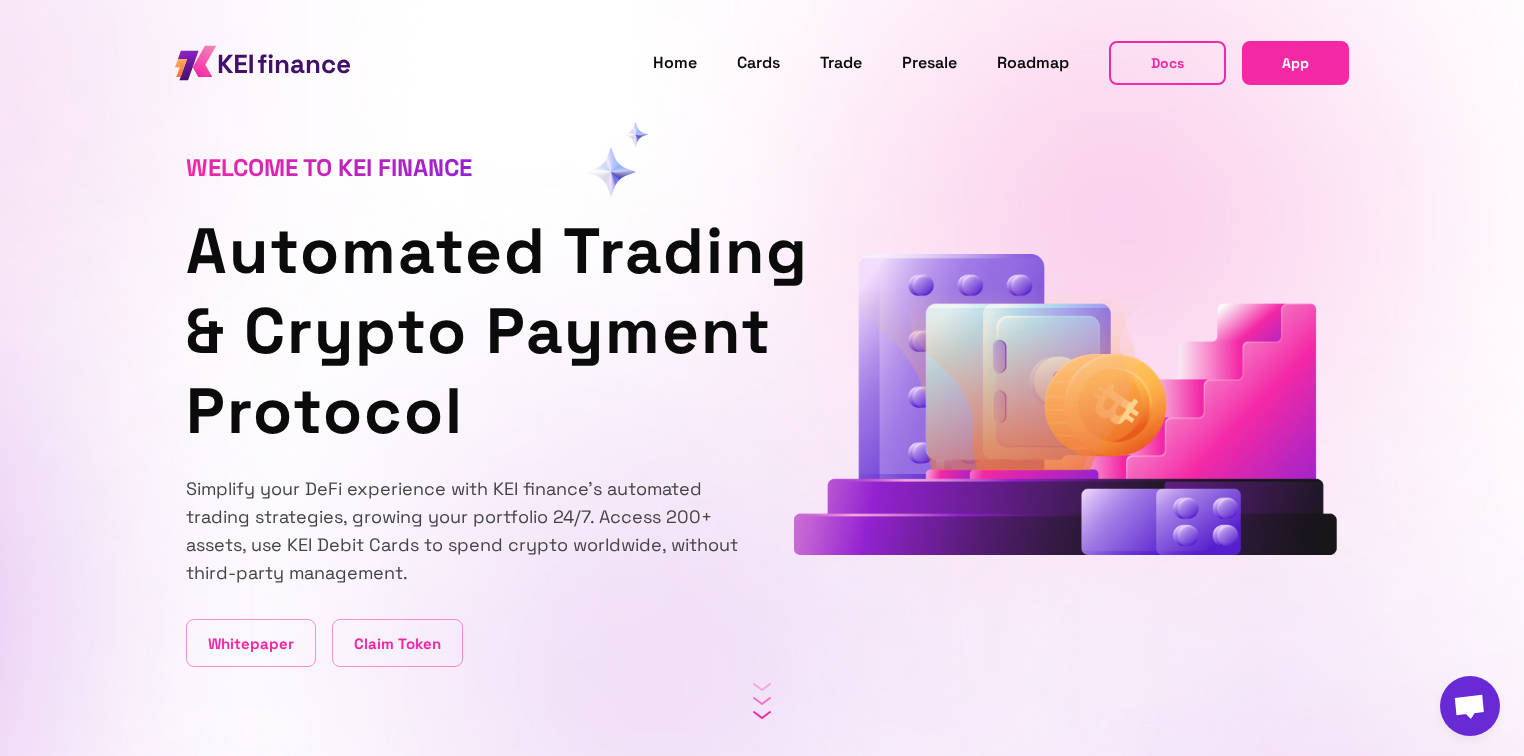 click on "App" at bounding box center (1295, 62) 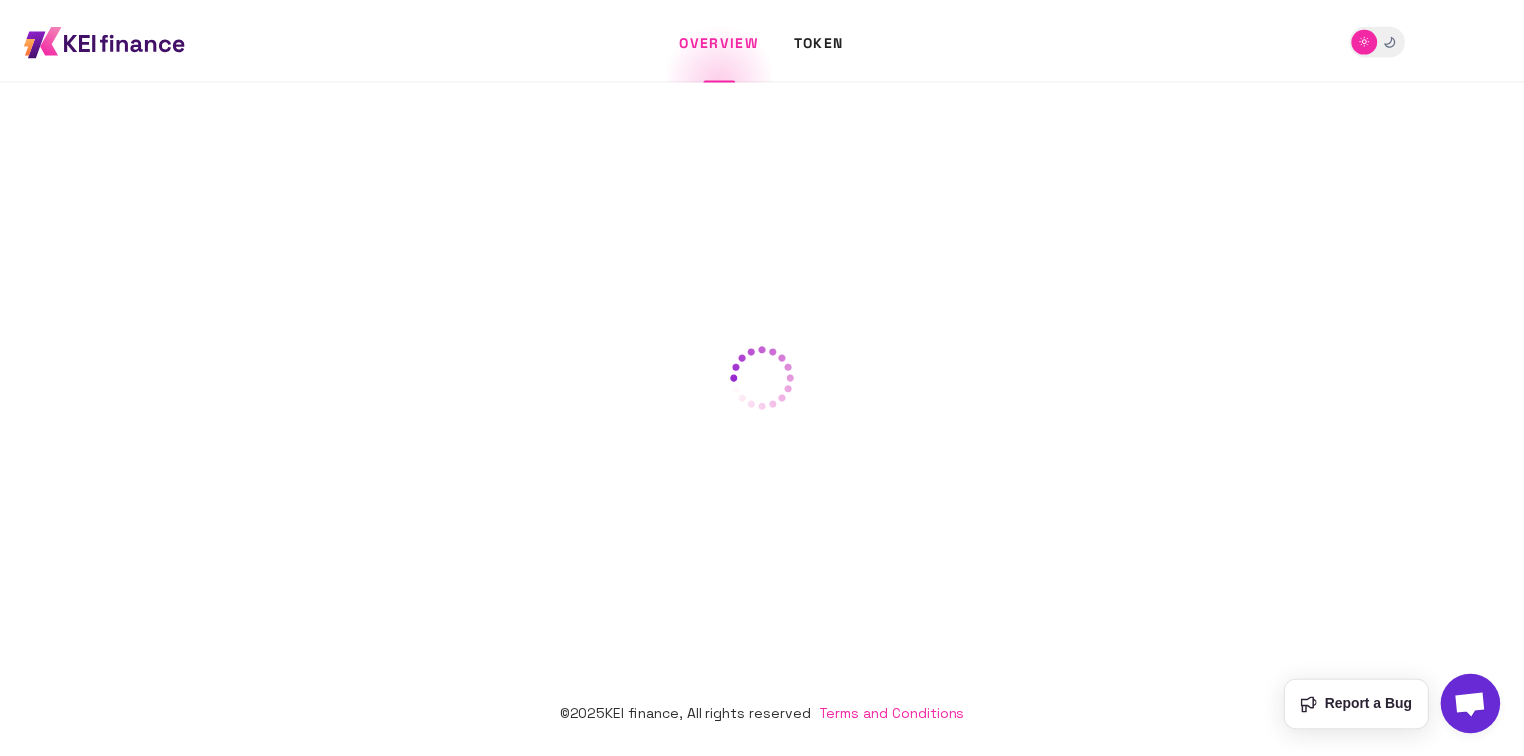 scroll, scrollTop: 0, scrollLeft: 0, axis: both 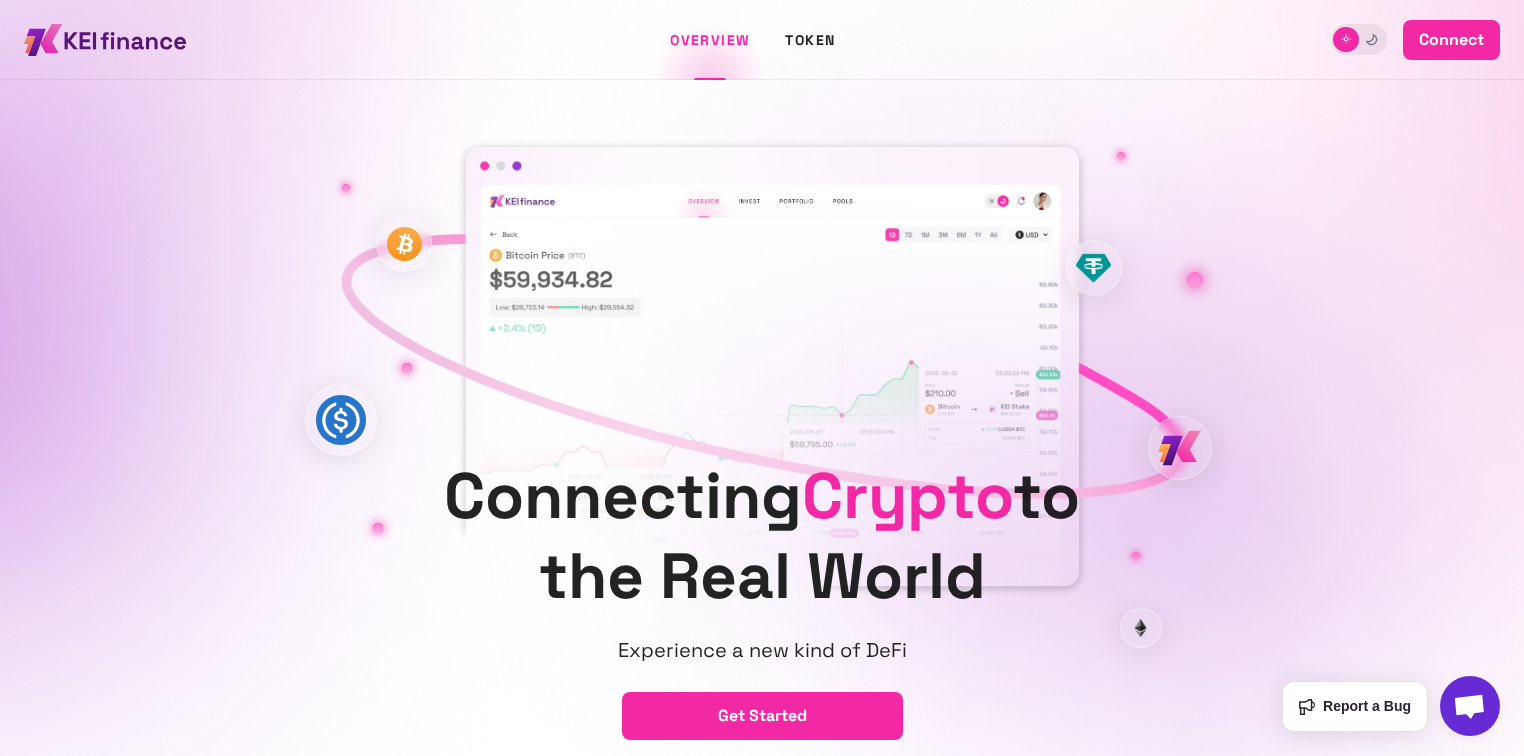 click on "connect" at bounding box center [1451, 40] 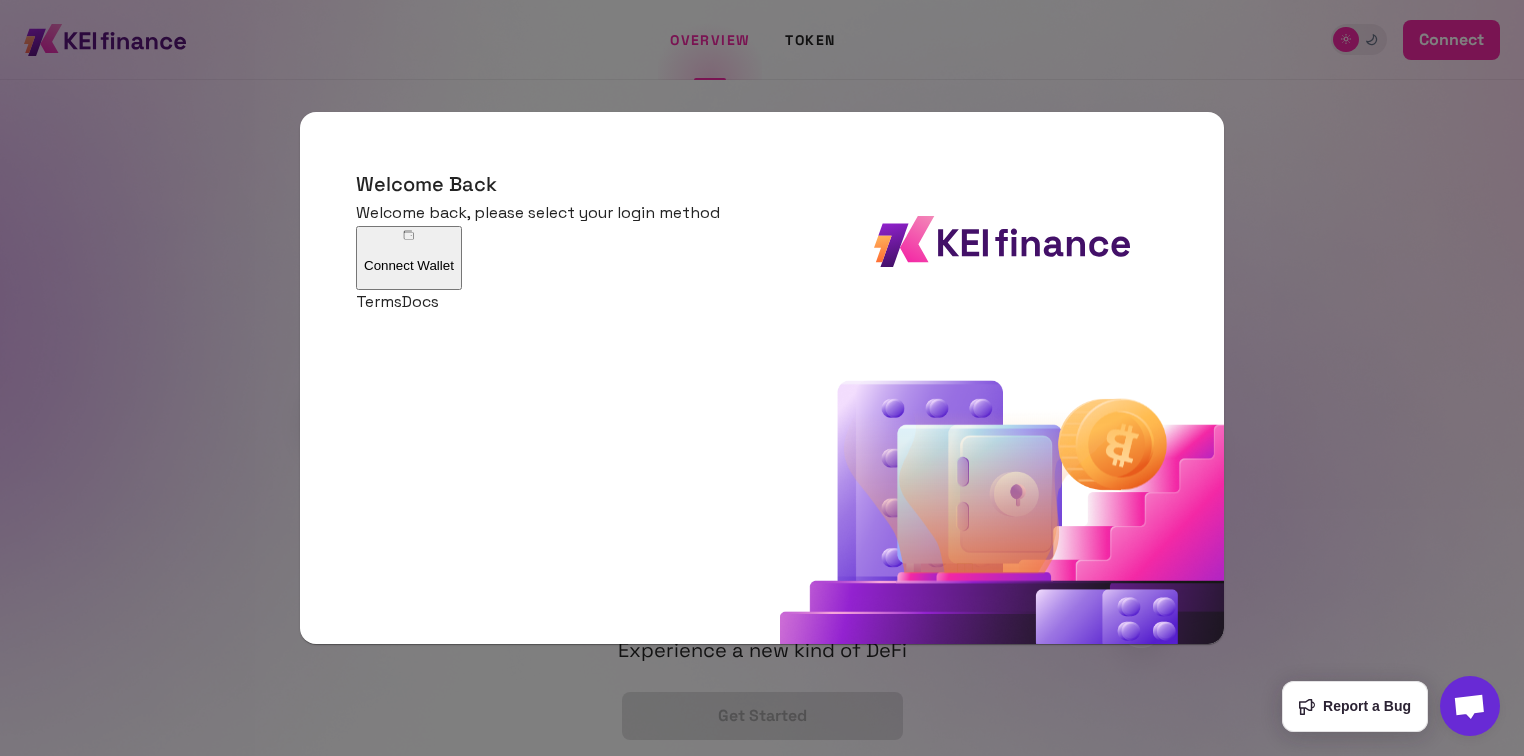 click on "Connect Wallet" at bounding box center [409, 258] 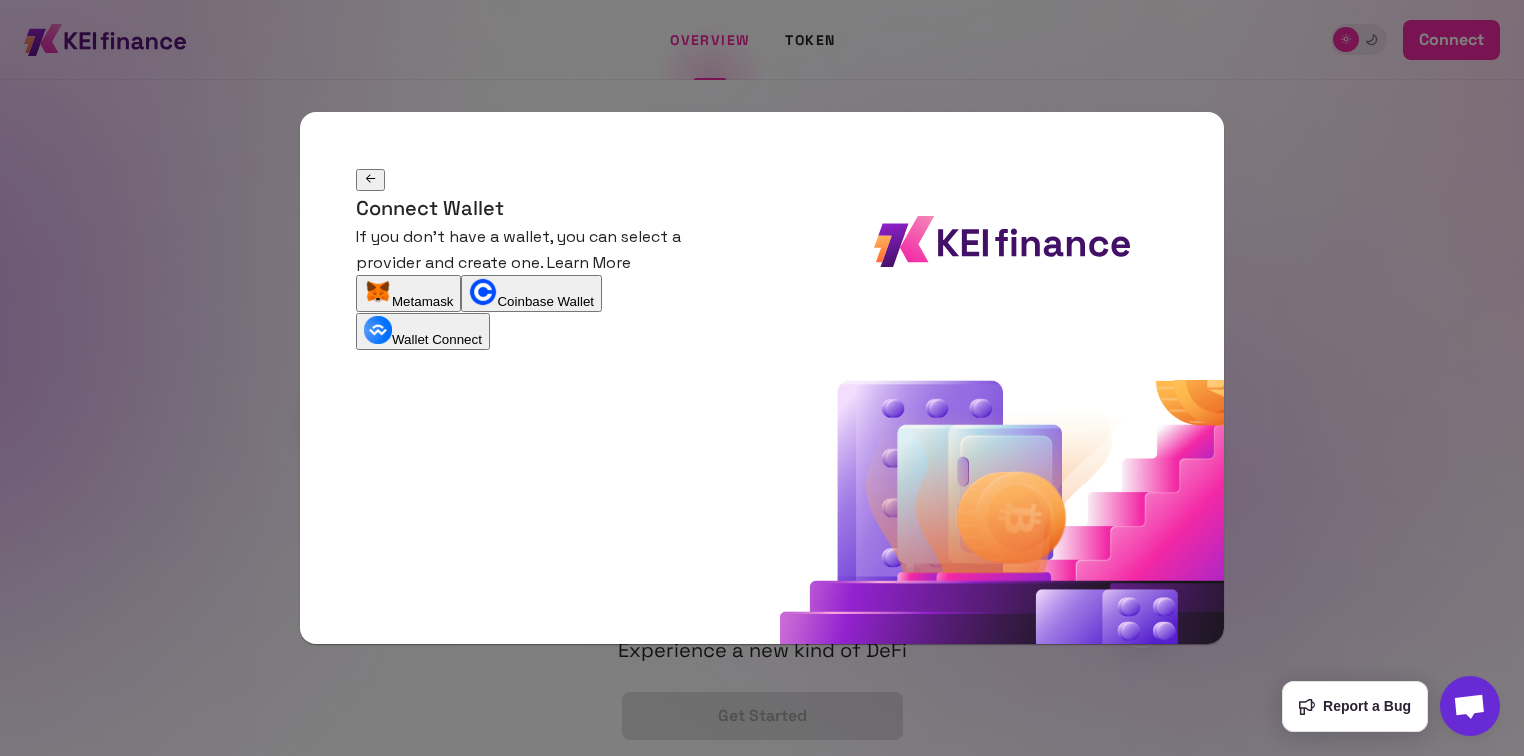 click on "Metamask" at bounding box center [408, 293] 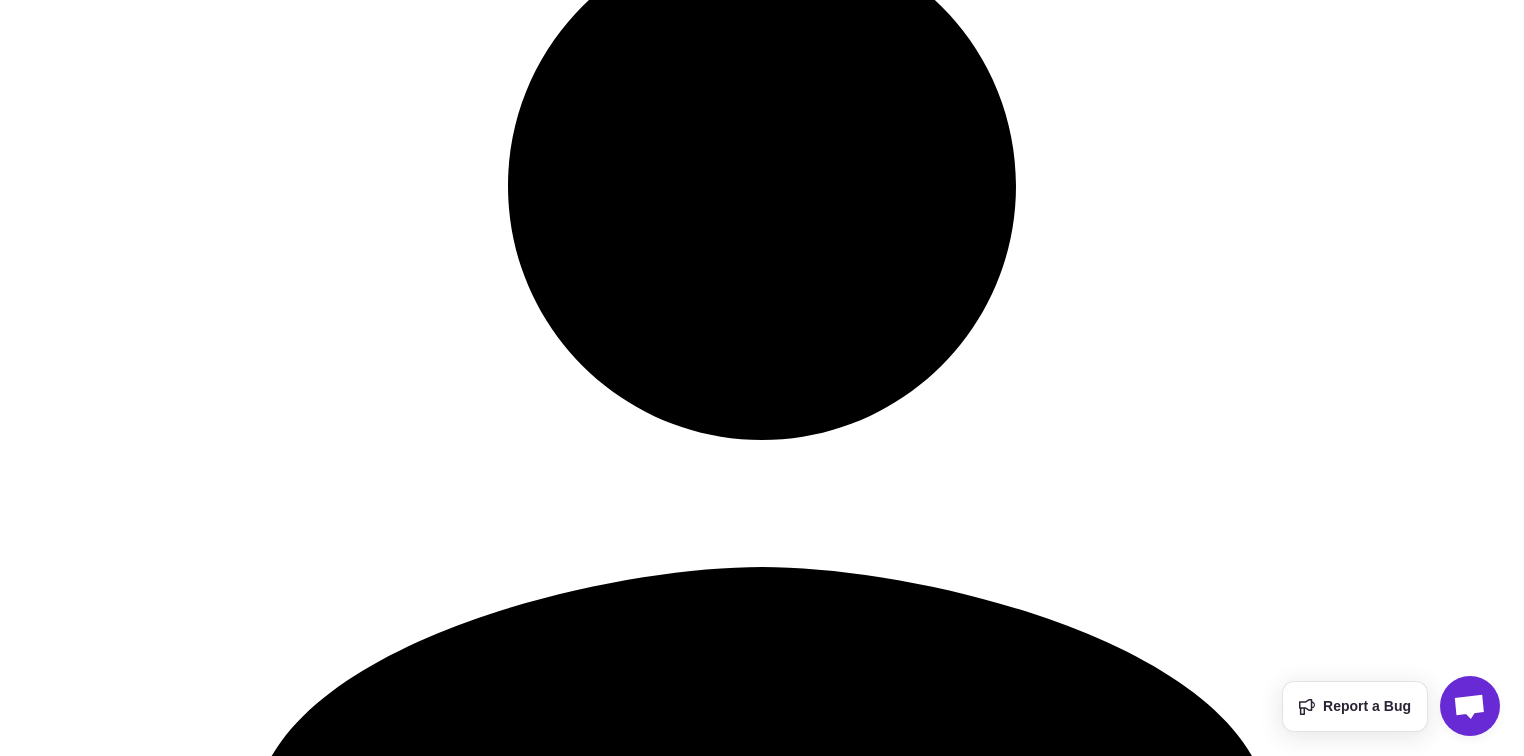 scroll, scrollTop: 320, scrollLeft: 0, axis: vertical 